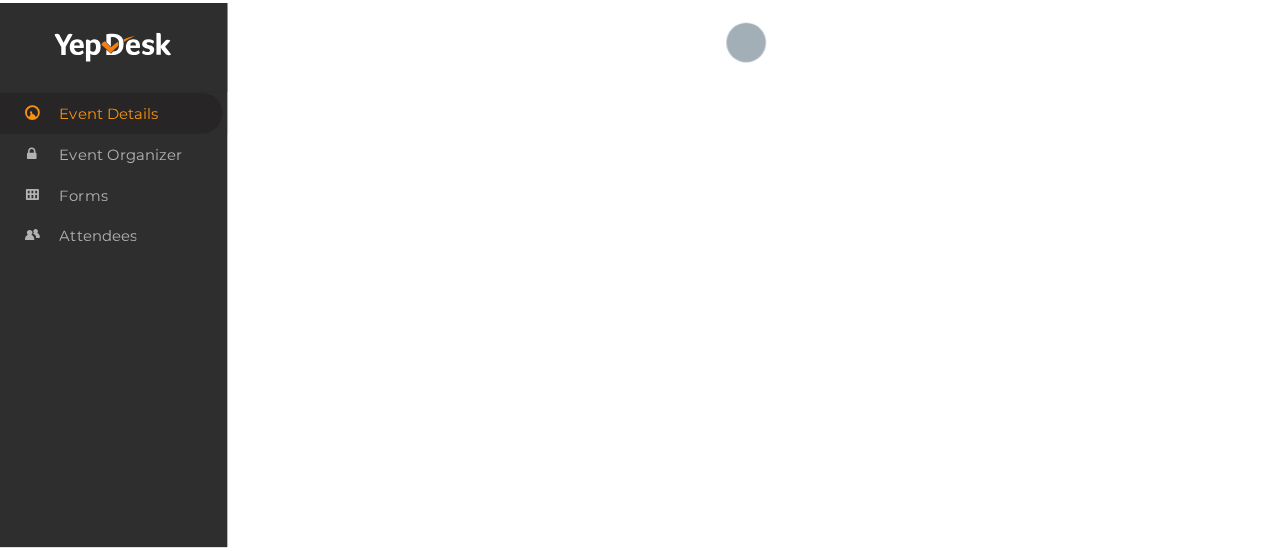 scroll, scrollTop: 0, scrollLeft: 0, axis: both 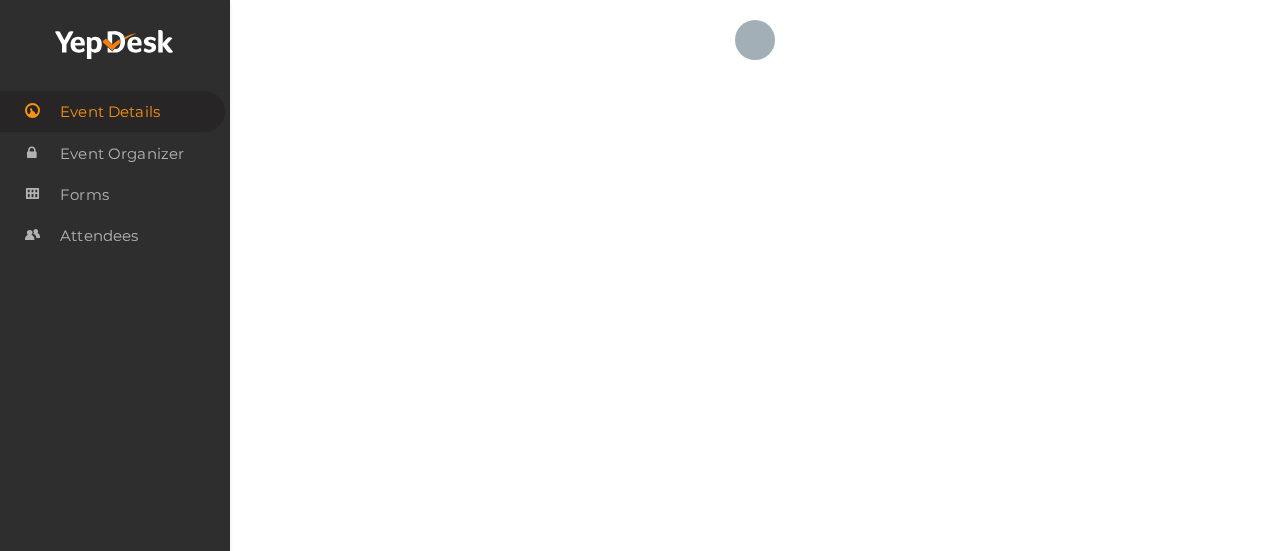 click 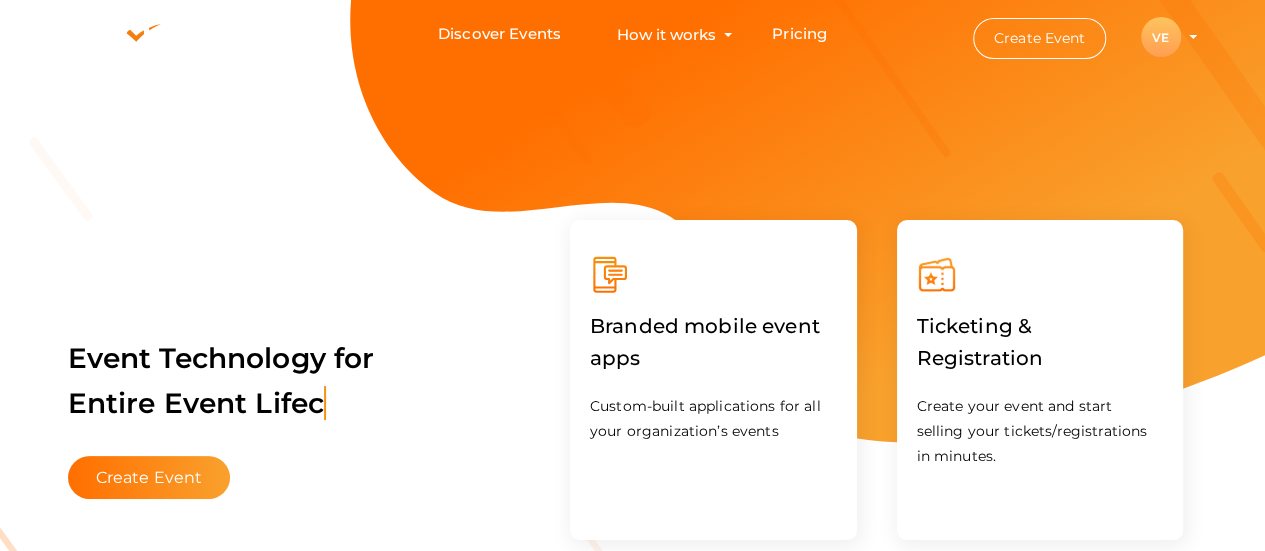 click on "Create Event
VE
VE
VP EDUCATION
vp-education@pmikerala.org
Personal Profile
My Events
Admin
Switch Profile
Create New Profile" at bounding box center (1067, 37) 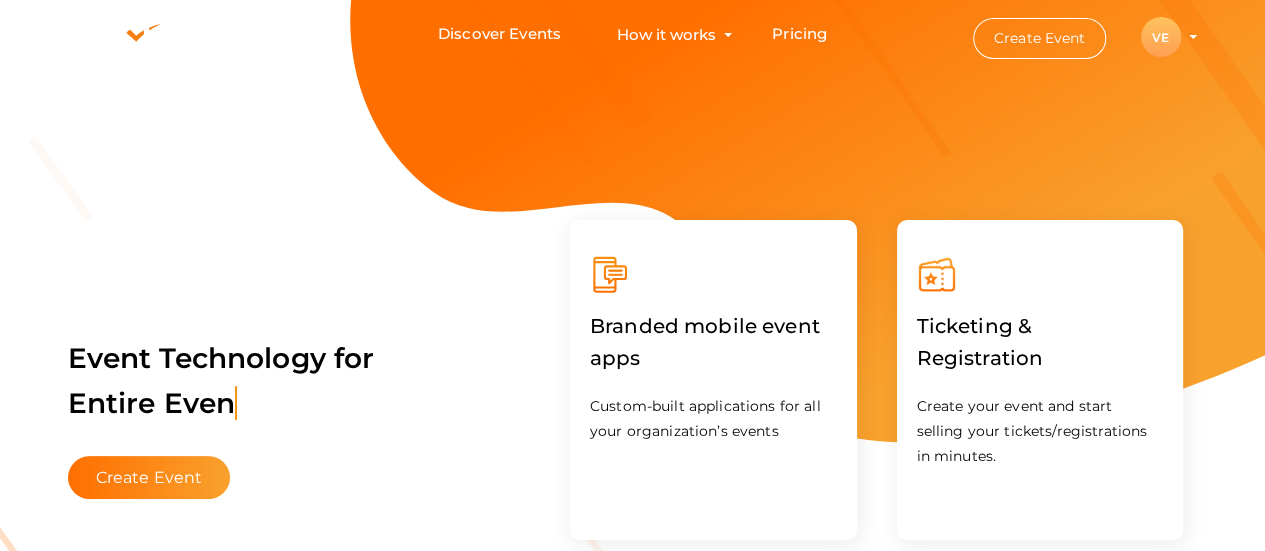 click on "VE" at bounding box center (1161, 37) 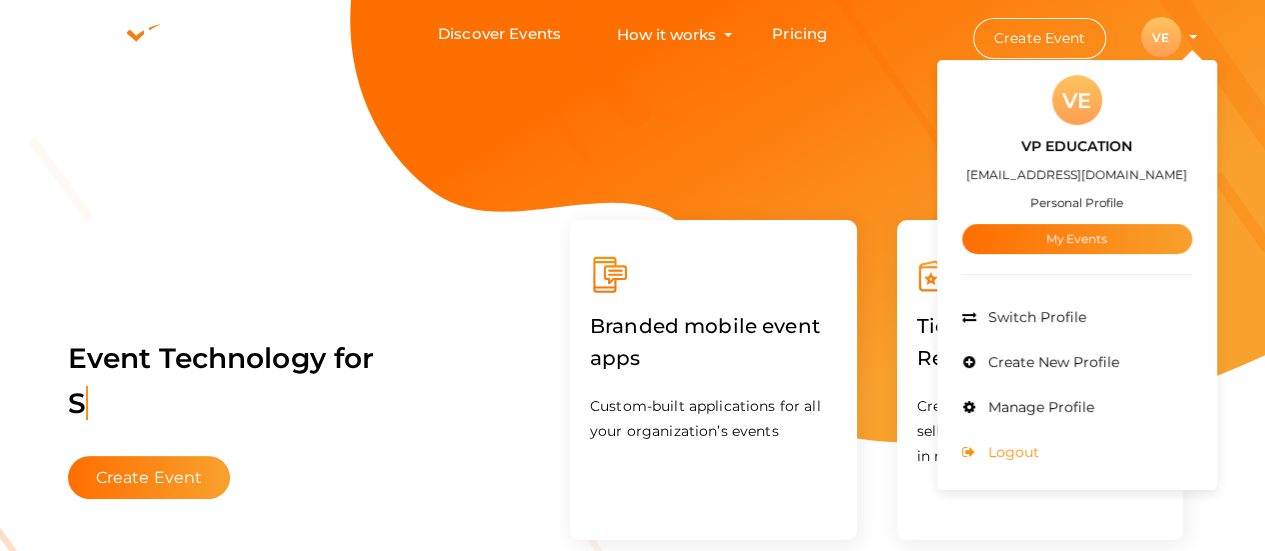 click on "Logout" at bounding box center [1011, 452] 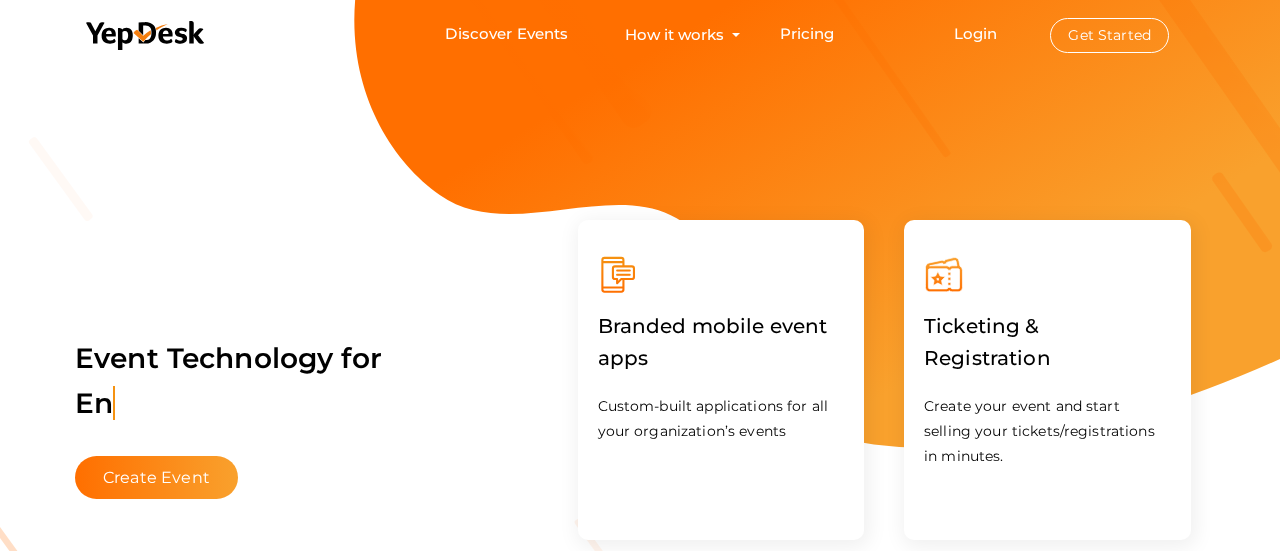 scroll, scrollTop: 0, scrollLeft: 0, axis: both 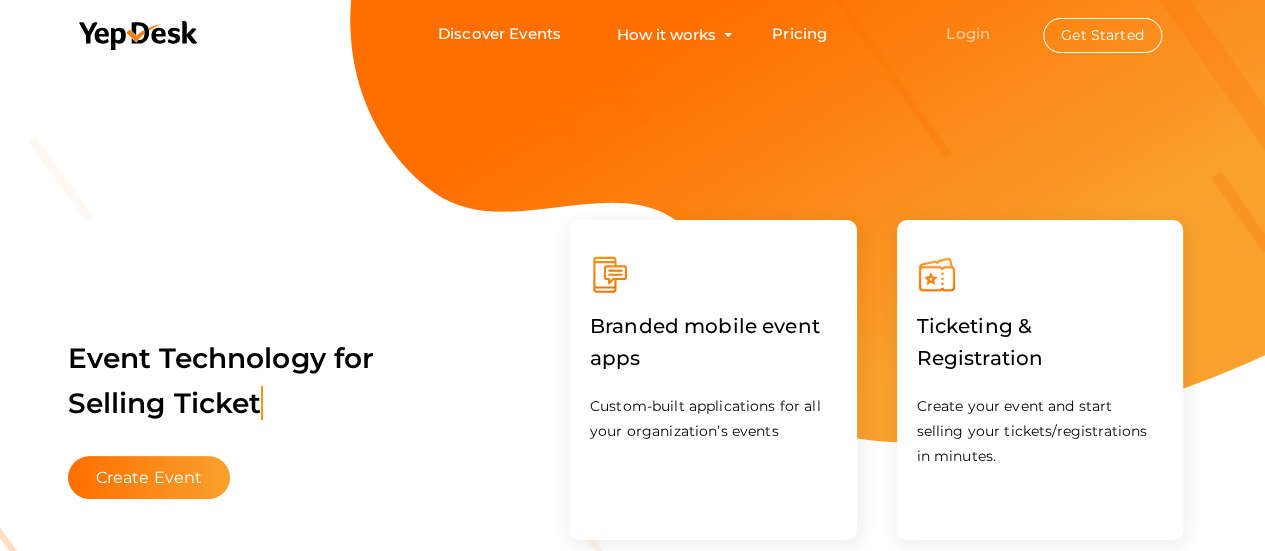 click on "Login" at bounding box center (968, 33) 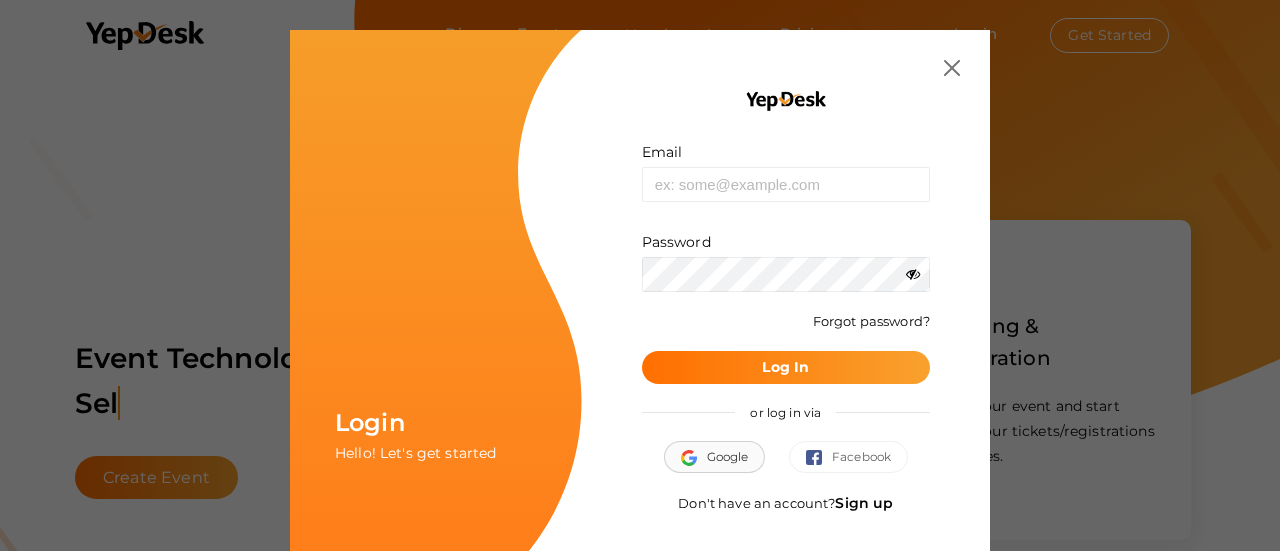 click on "Google" at bounding box center (715, 457) 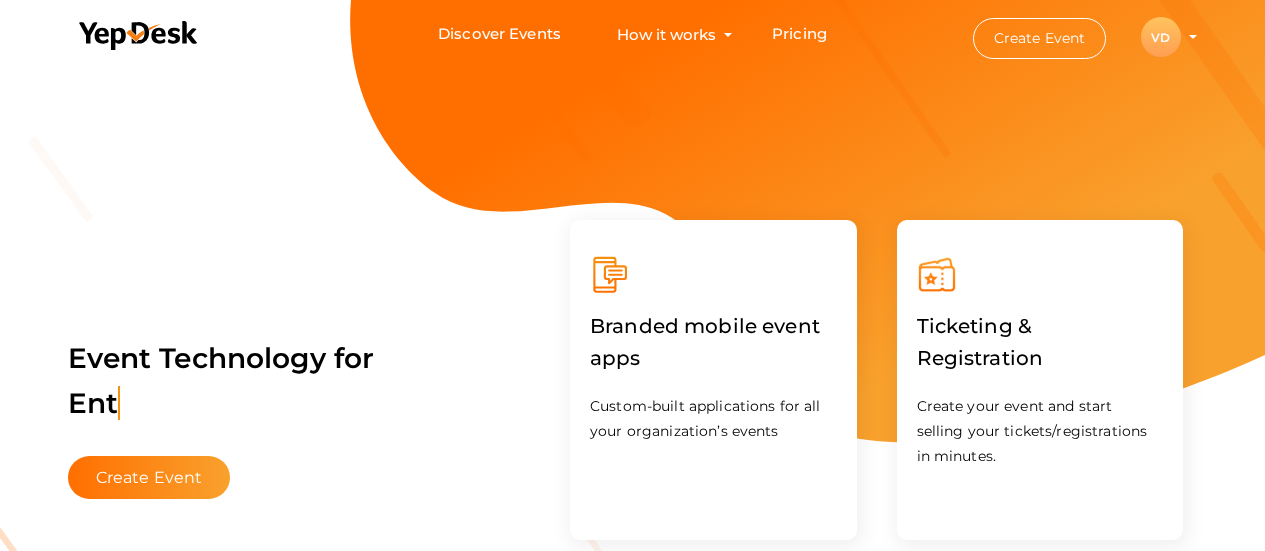 scroll, scrollTop: 0, scrollLeft: 0, axis: both 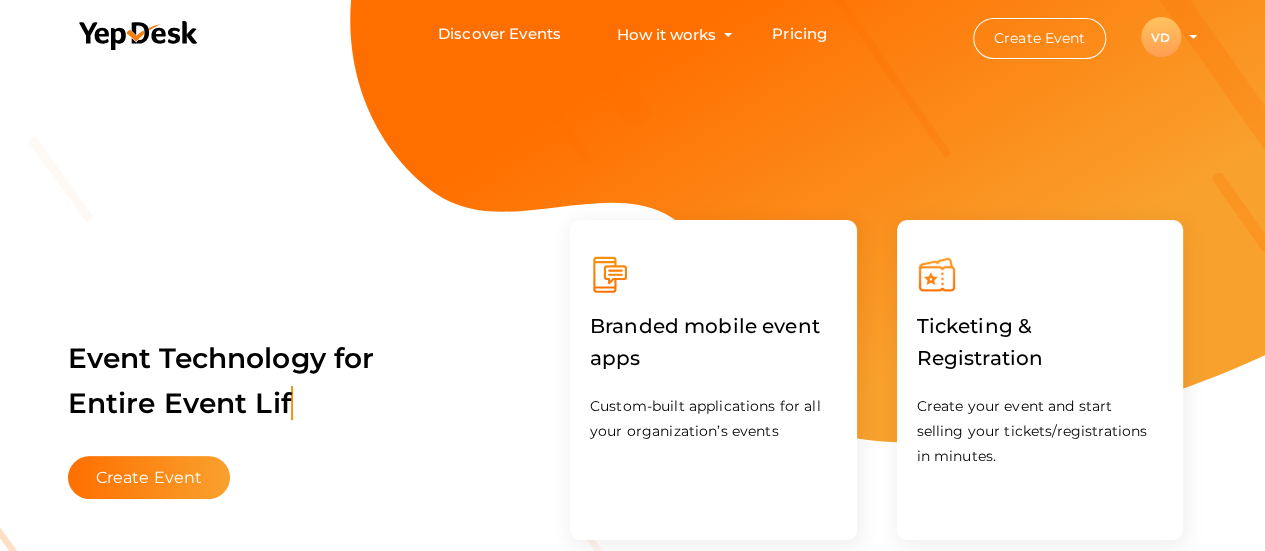 click on "VD" at bounding box center (1161, 37) 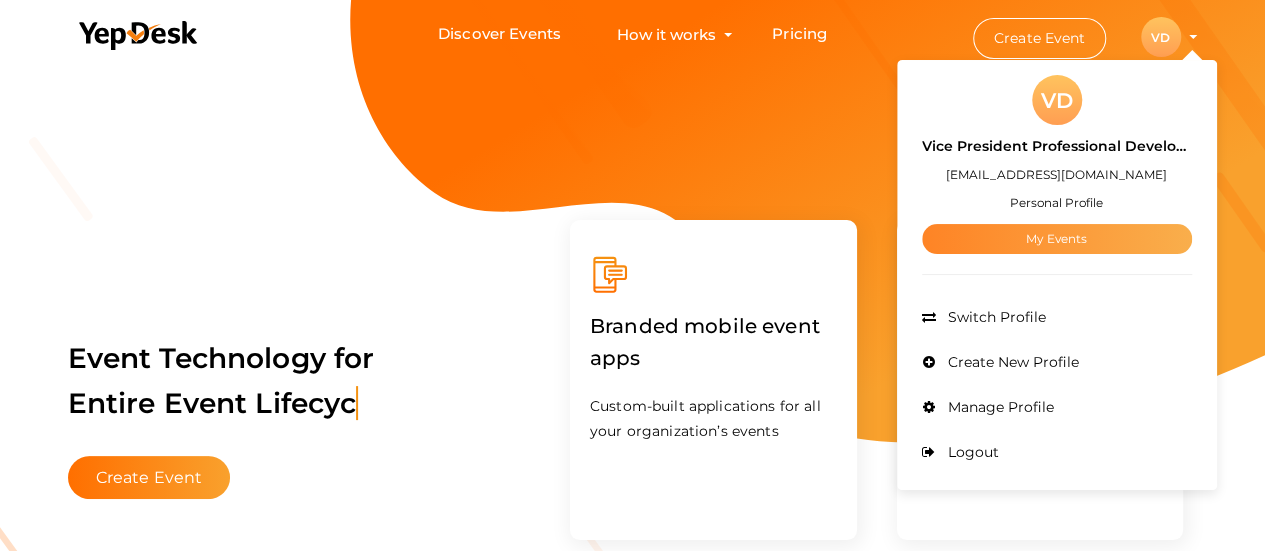 click on "My Events" at bounding box center (1057, 239) 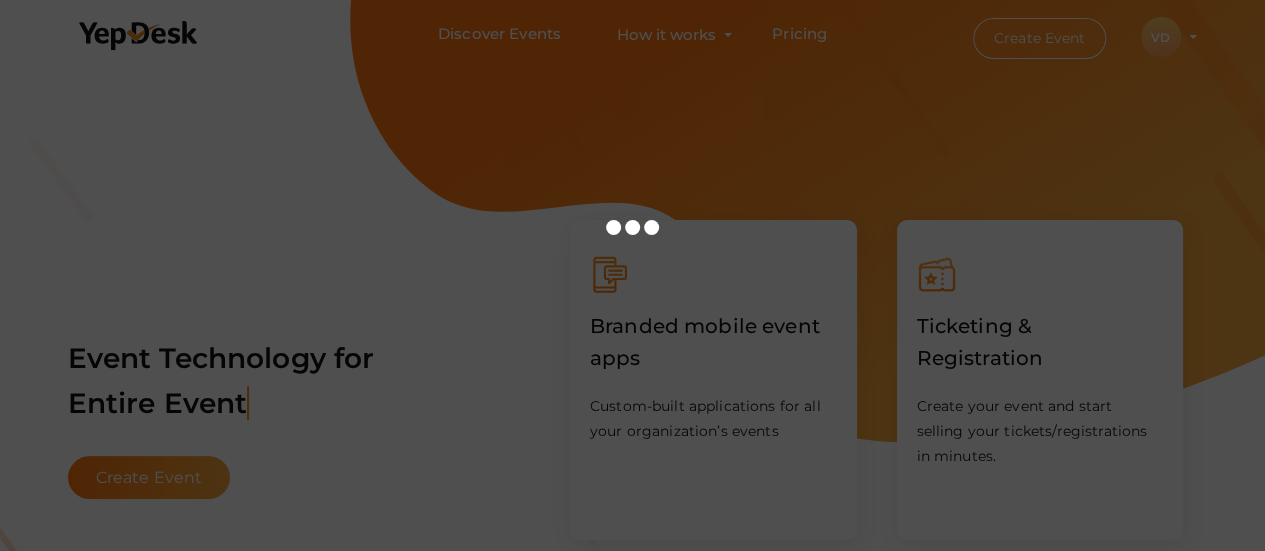 scroll, scrollTop: 0, scrollLeft: 0, axis: both 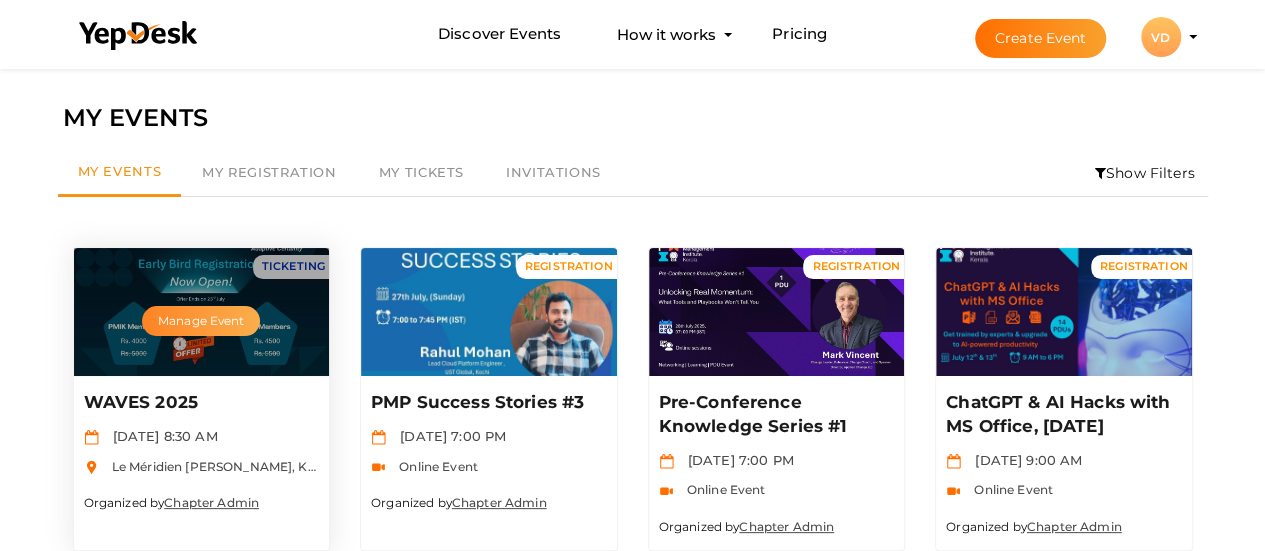 click on "Manage Event" at bounding box center [201, 321] 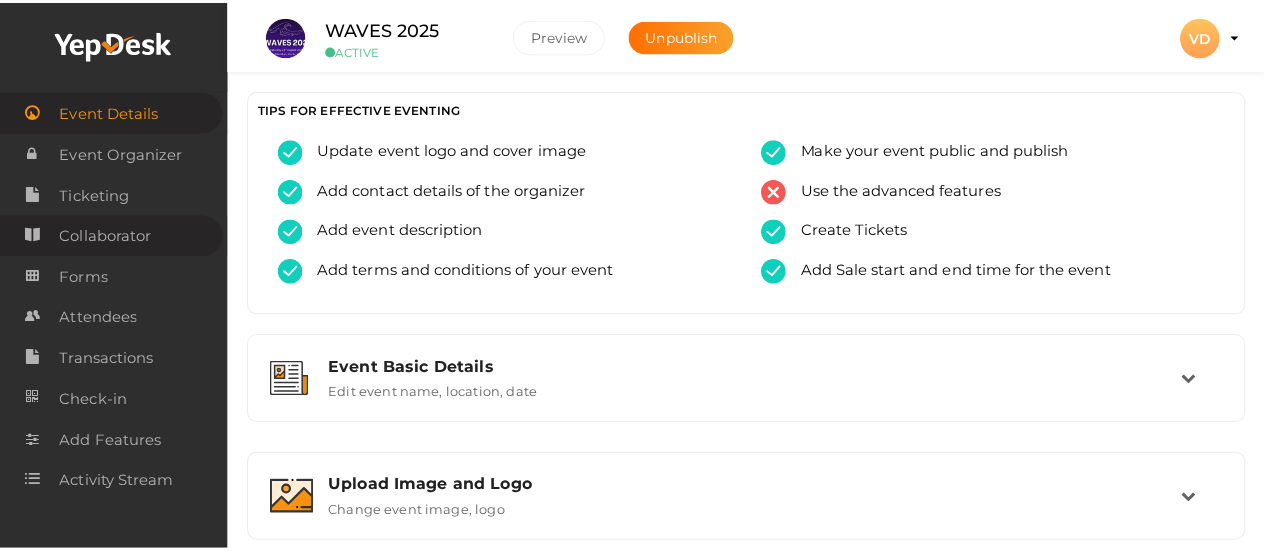 scroll, scrollTop: 0, scrollLeft: 0, axis: both 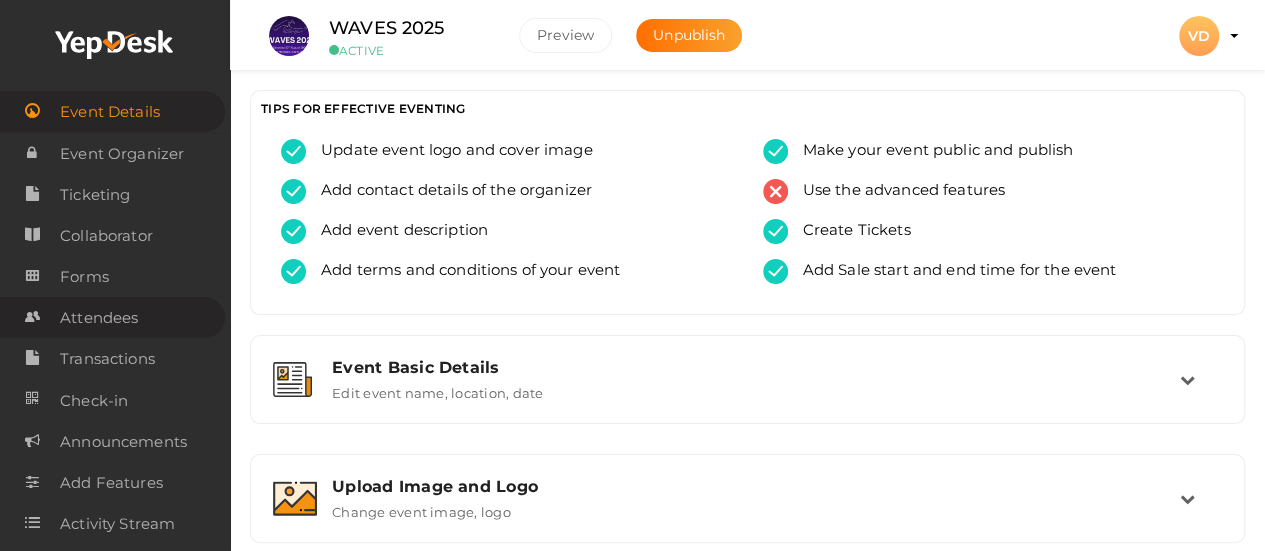 click on "Attendees" at bounding box center [99, 318] 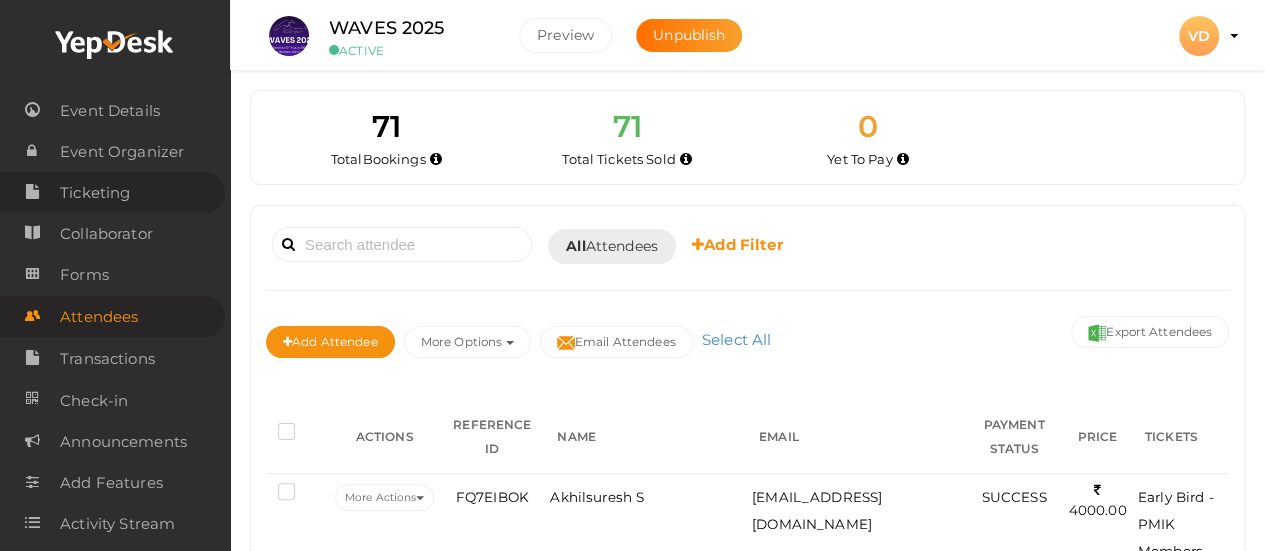 click on "Ticketing" at bounding box center [95, 193] 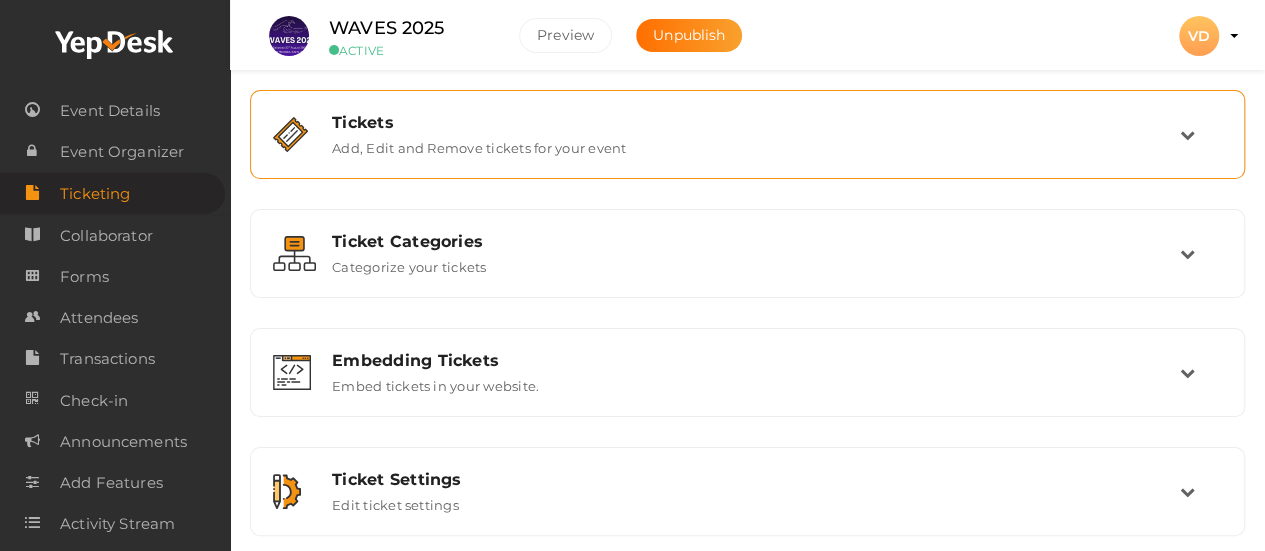 click at bounding box center (1201, 134) 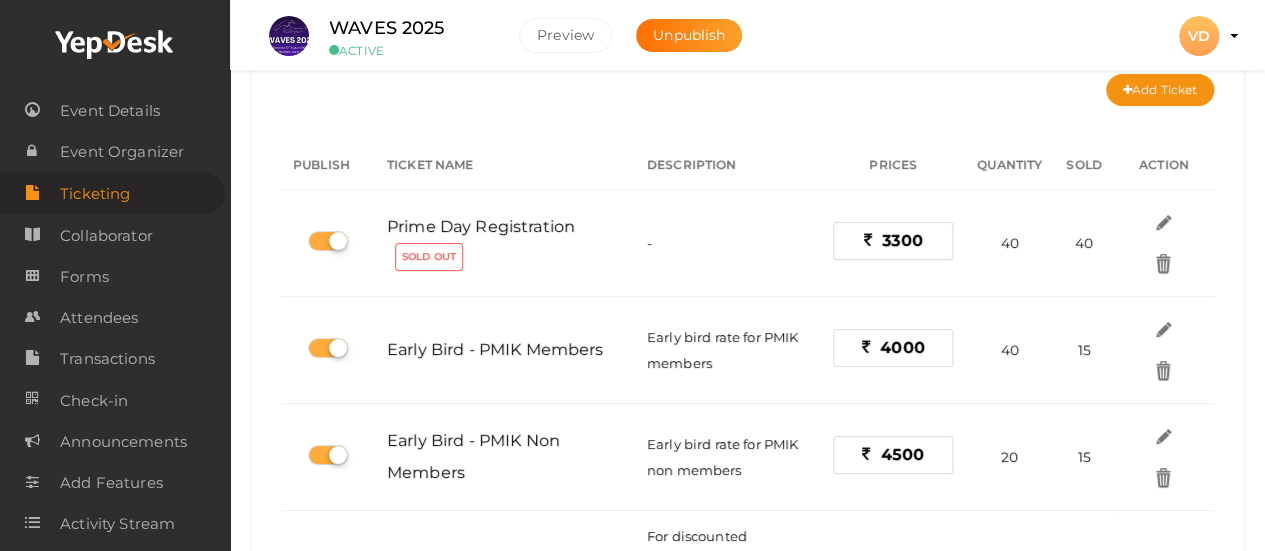 scroll, scrollTop: 160, scrollLeft: 0, axis: vertical 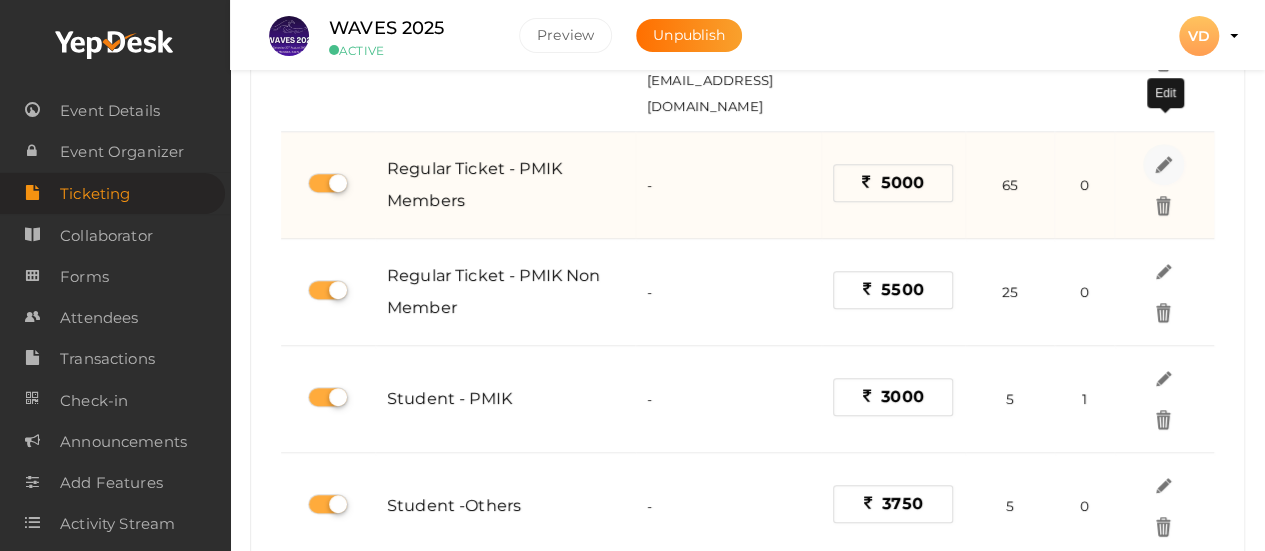 click at bounding box center [1163, 164] 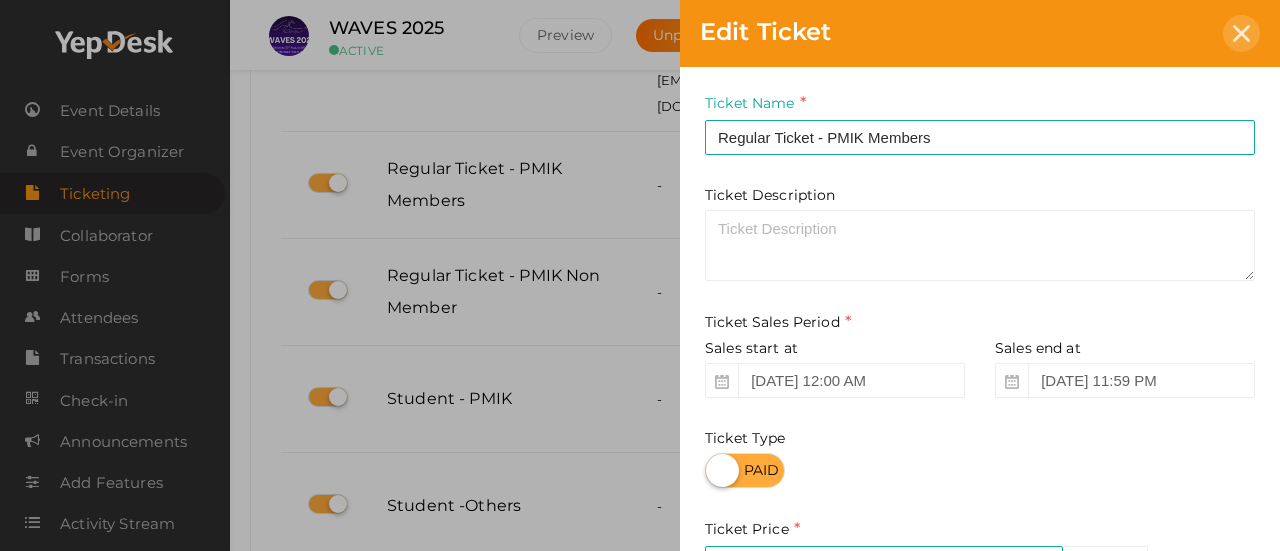 click at bounding box center (1241, 33) 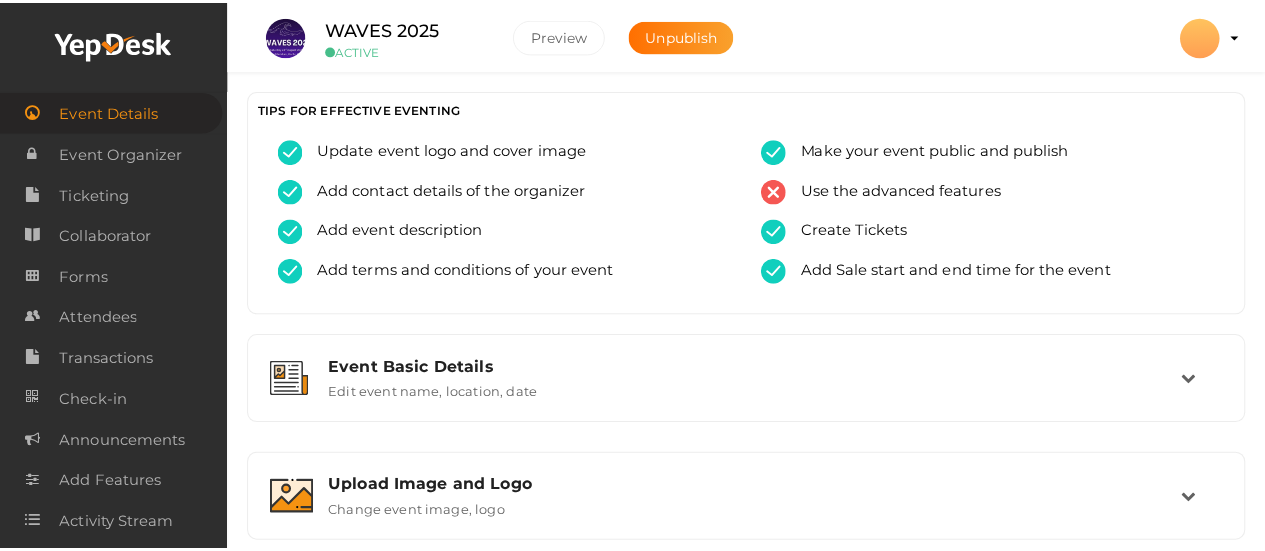 scroll, scrollTop: 0, scrollLeft: 0, axis: both 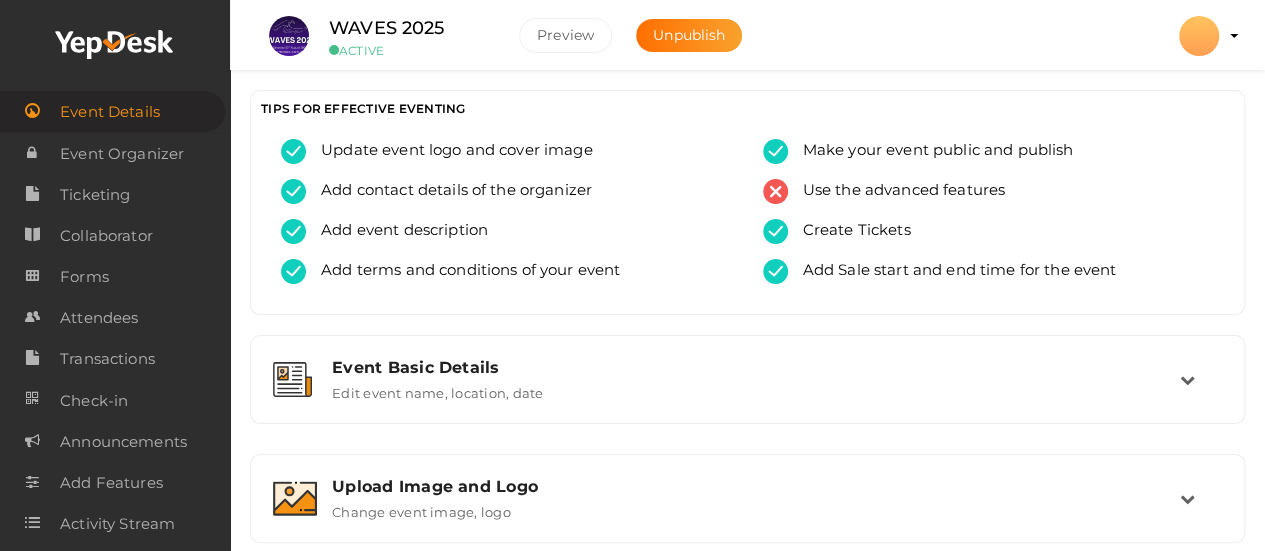 click on "TIPS FOR EFFECTIVE EVENTING
Update event logo and cover image
Add contact details of the
organizer
Add event description
Add terms and conditions of
your event
Create Tickets" at bounding box center [747, 212] 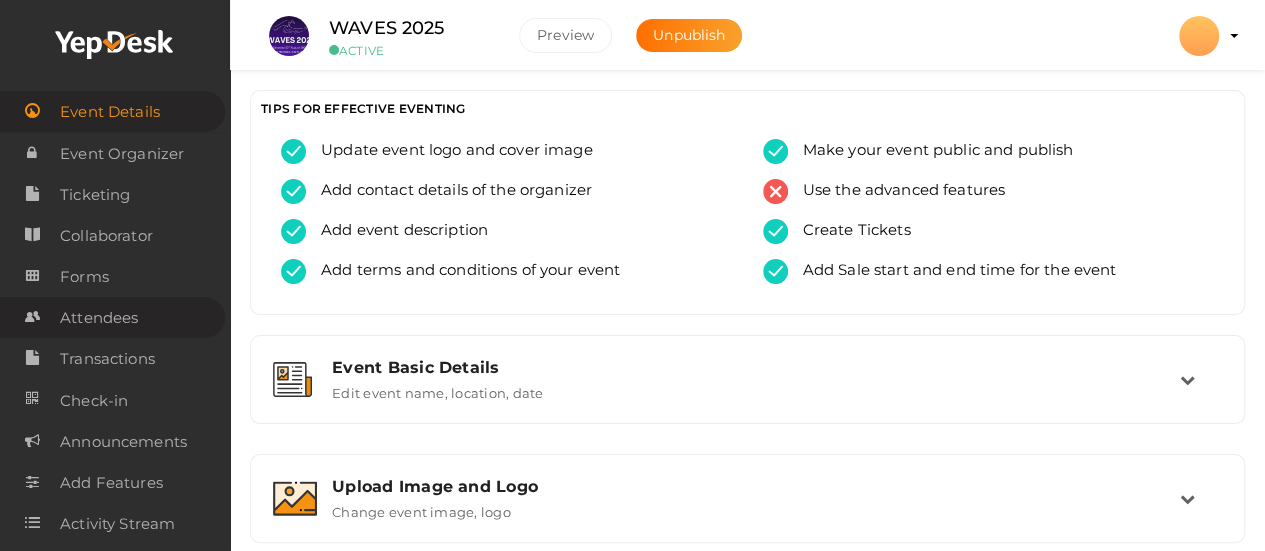 click on "Attendees" at bounding box center (99, 318) 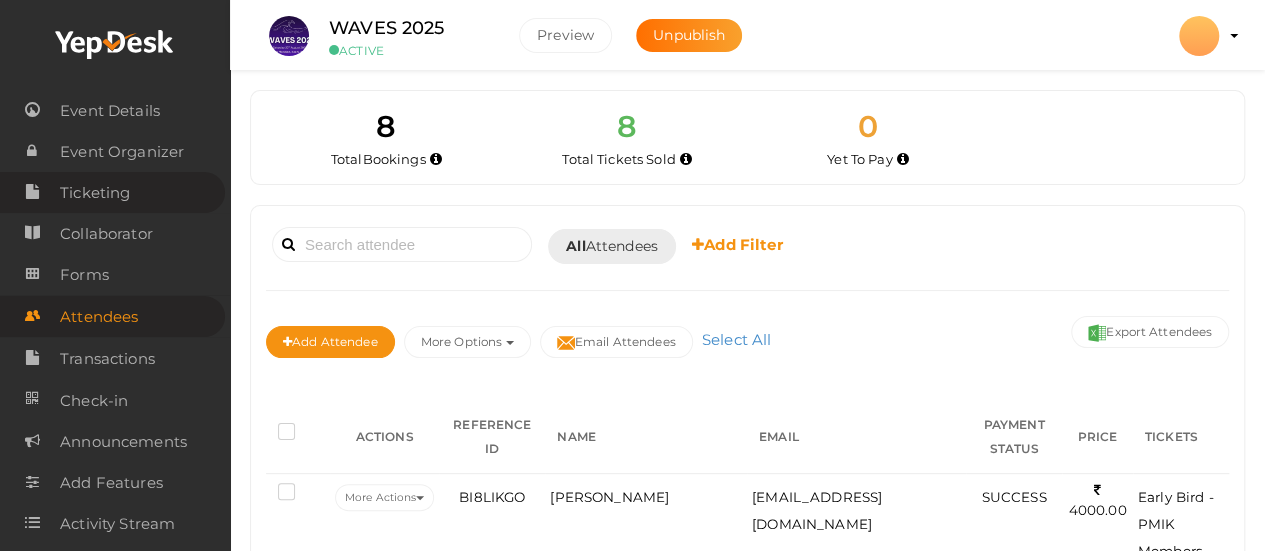 click on "Ticketing" at bounding box center (95, 193) 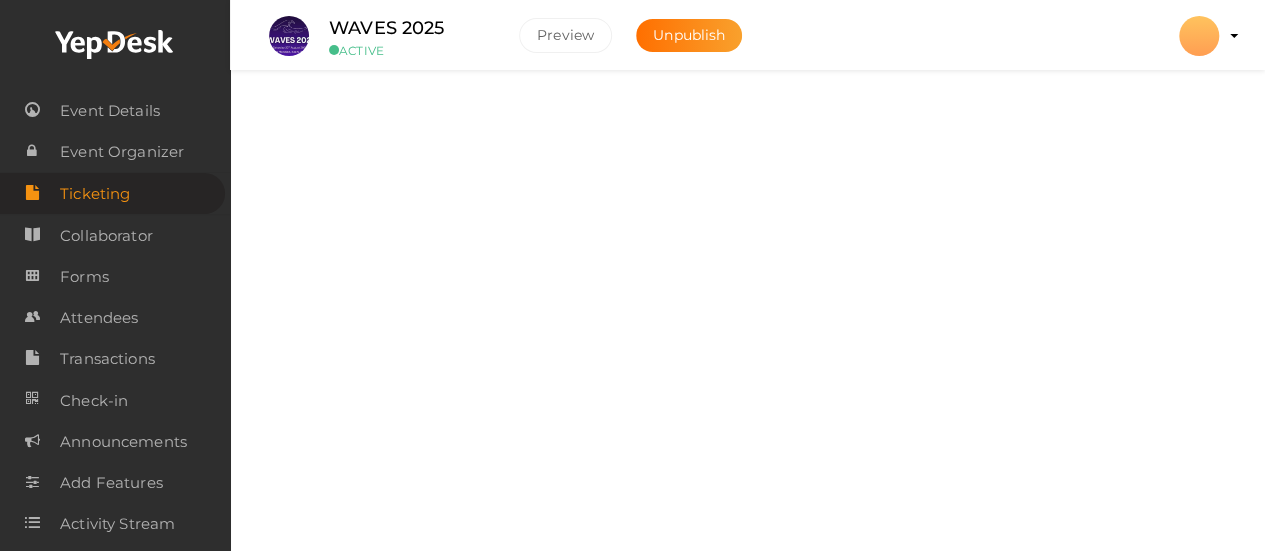 click on "Add, Edit and Remove tickets for your
event" at bounding box center [479, 144] 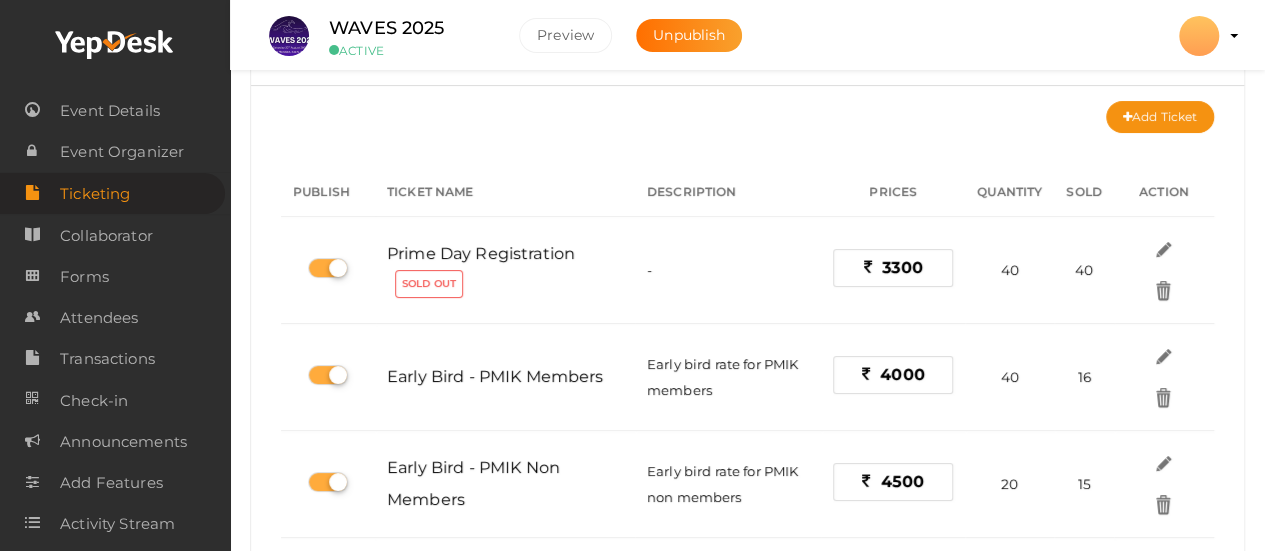 scroll, scrollTop: 133, scrollLeft: 0, axis: vertical 